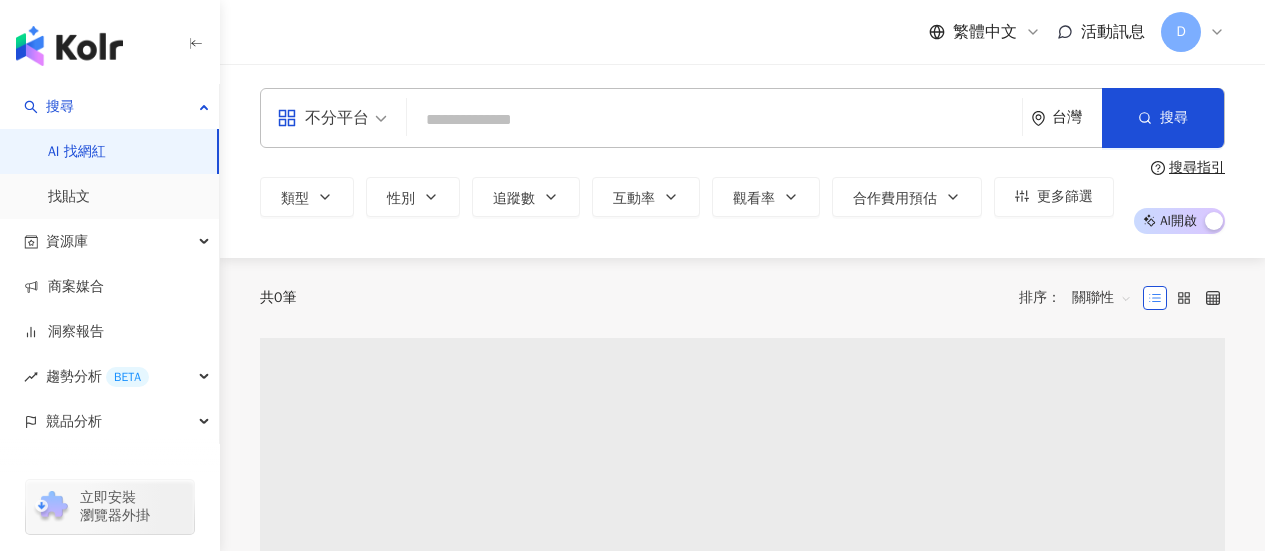 scroll, scrollTop: 0, scrollLeft: 0, axis: both 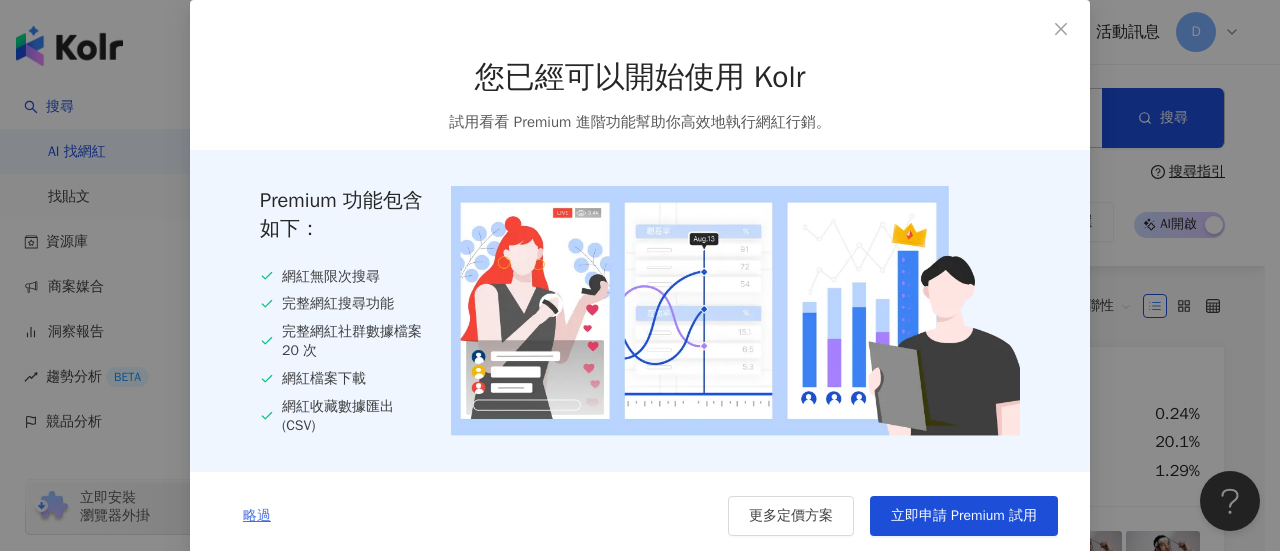 click on "略過" at bounding box center [257, 516] 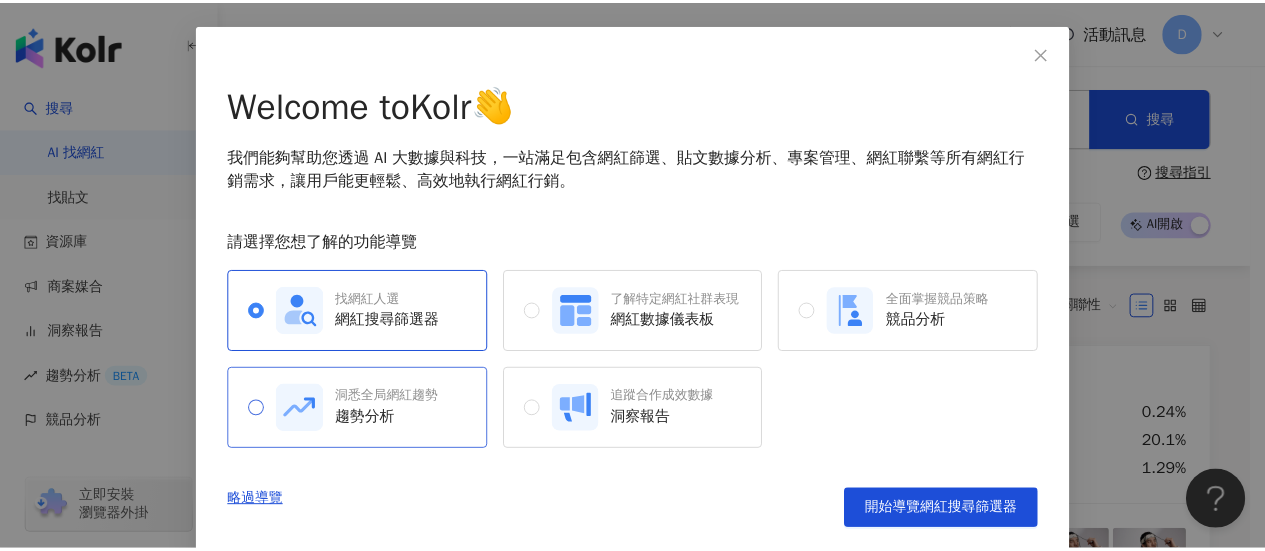 scroll, scrollTop: 100, scrollLeft: 0, axis: vertical 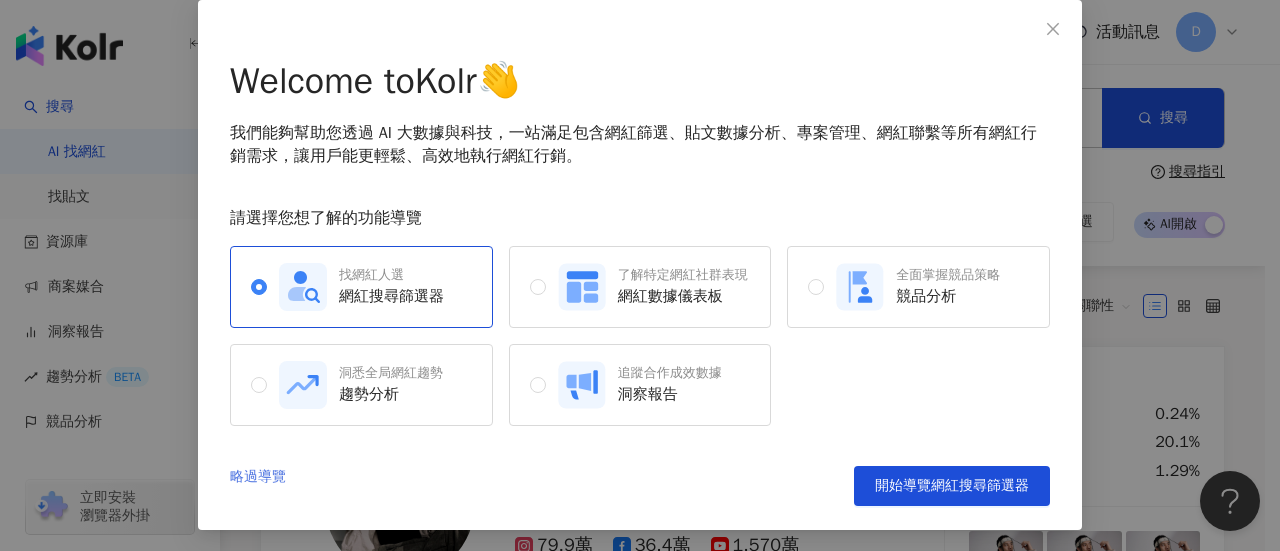 click on "略過導覽" at bounding box center [258, 486] 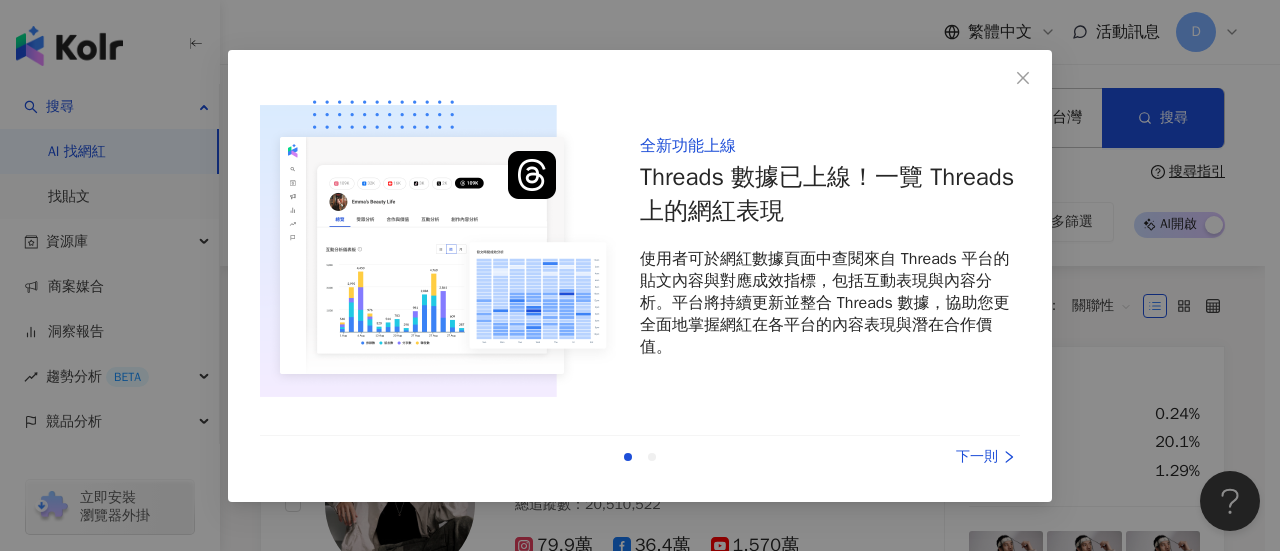 click on "下一則" at bounding box center [945, 457] 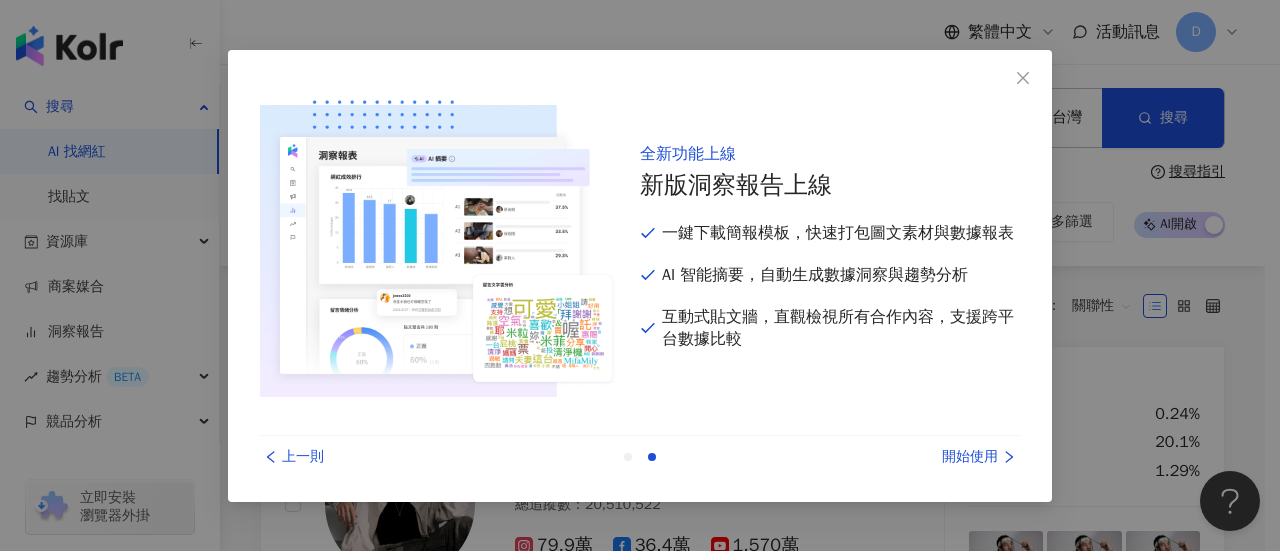 click on "開始使用" at bounding box center [945, 457] 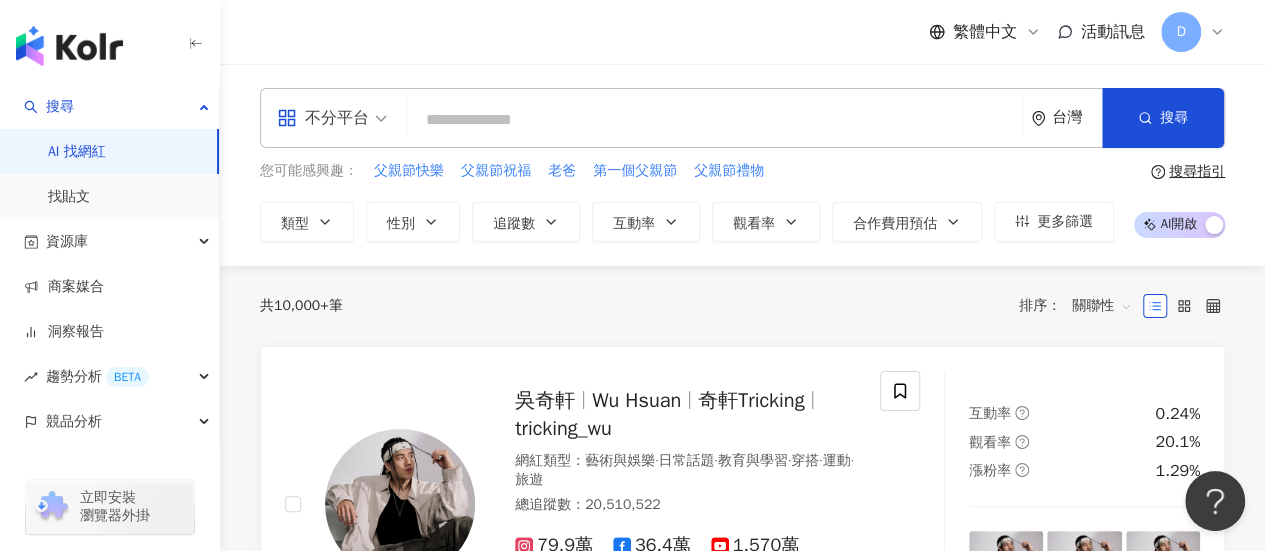 click on "D" at bounding box center (1181, 32) 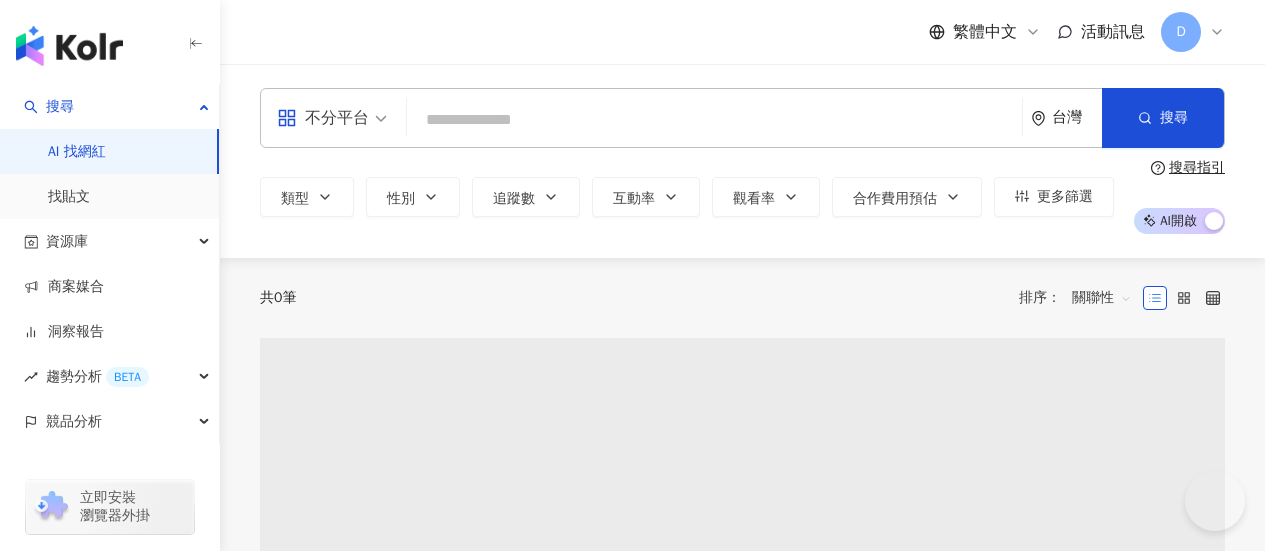 scroll, scrollTop: 0, scrollLeft: 0, axis: both 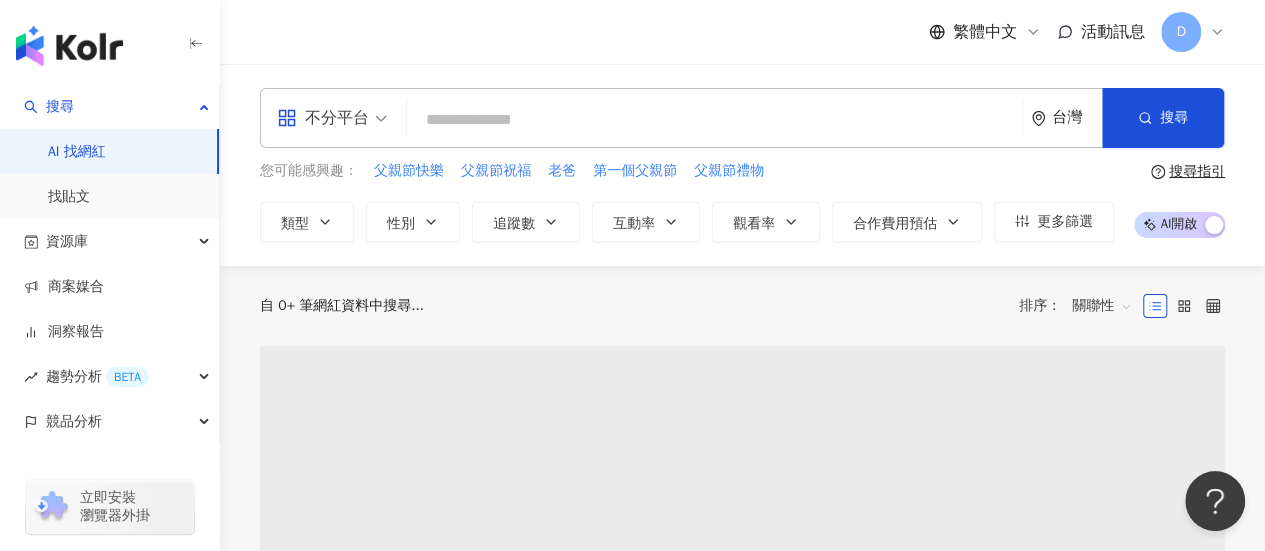 click 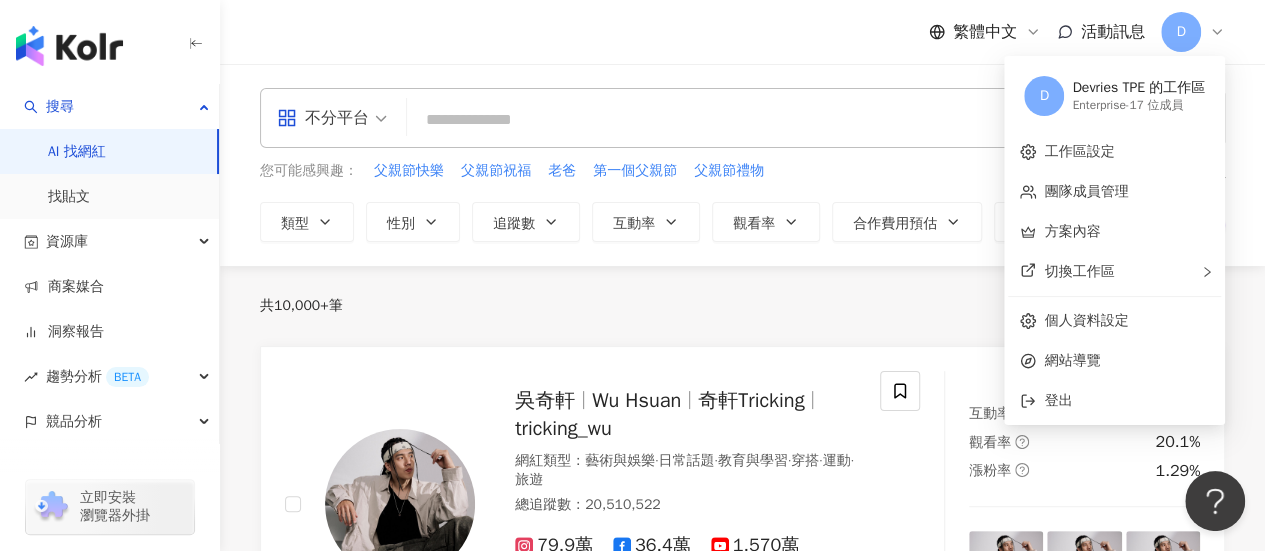 click on "繁體中文 活動訊息 D" at bounding box center [742, 32] 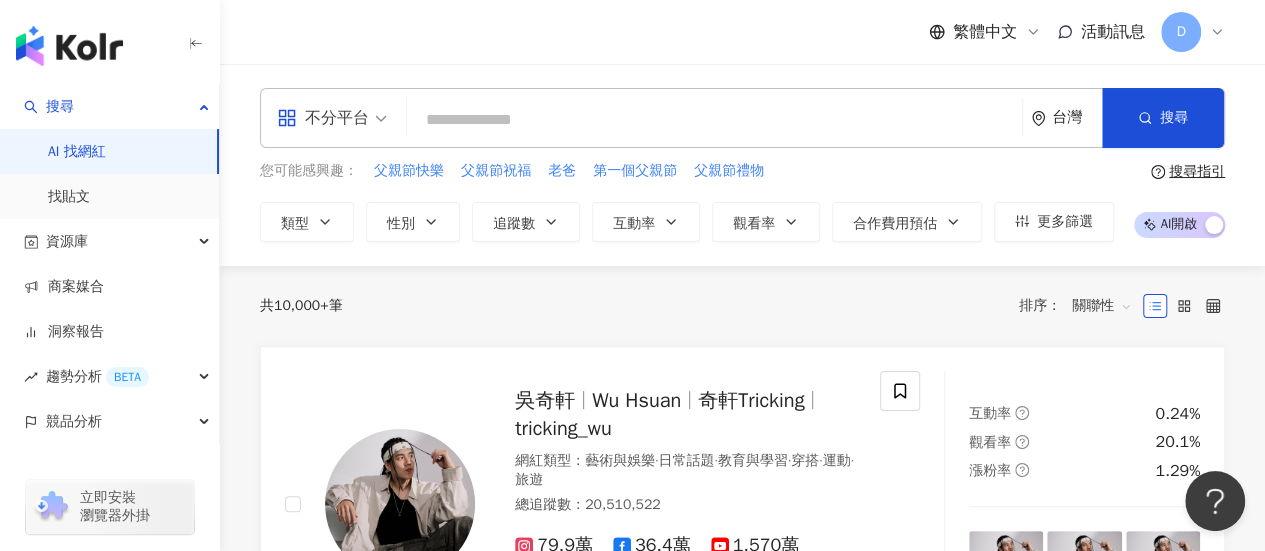 click 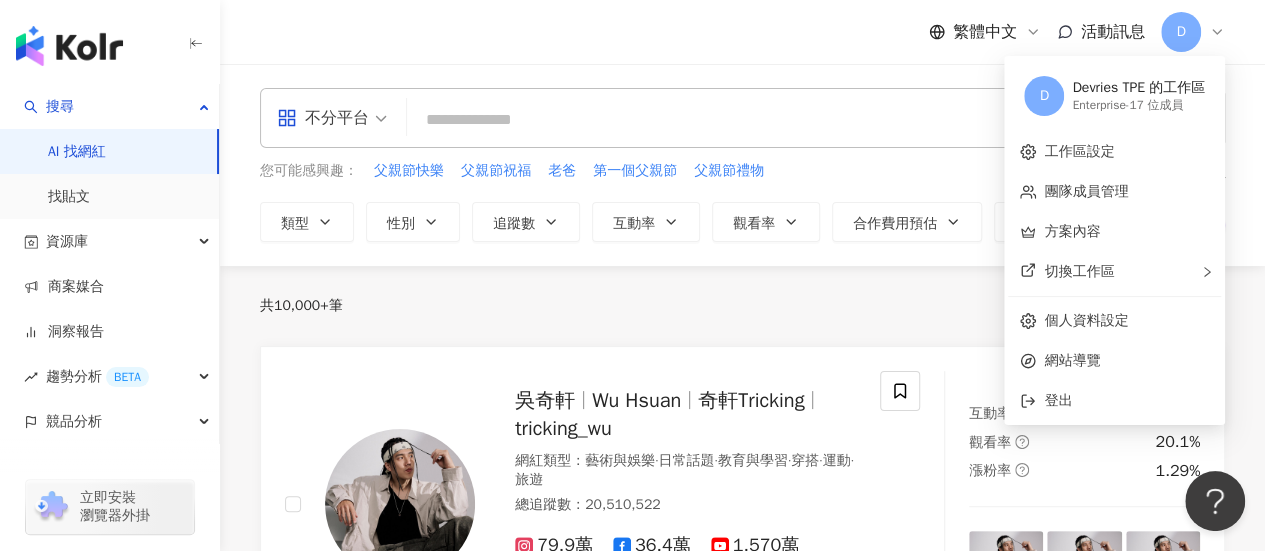 click on "Enterprise  -  17 位成員" at bounding box center [1138, 105] 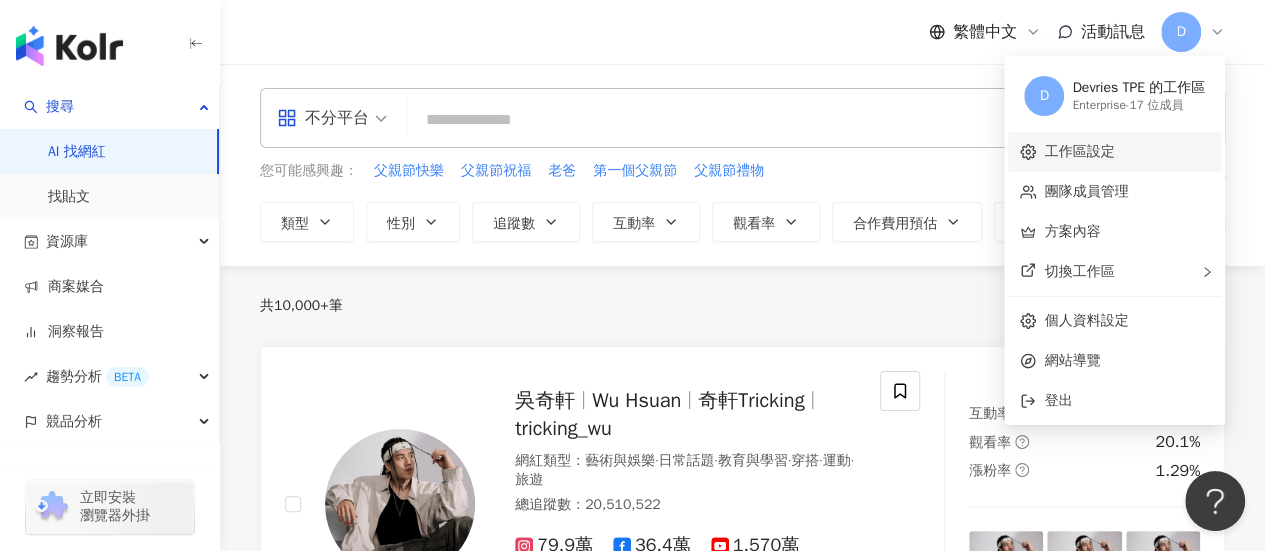 click on "工作區設定" at bounding box center (1079, 151) 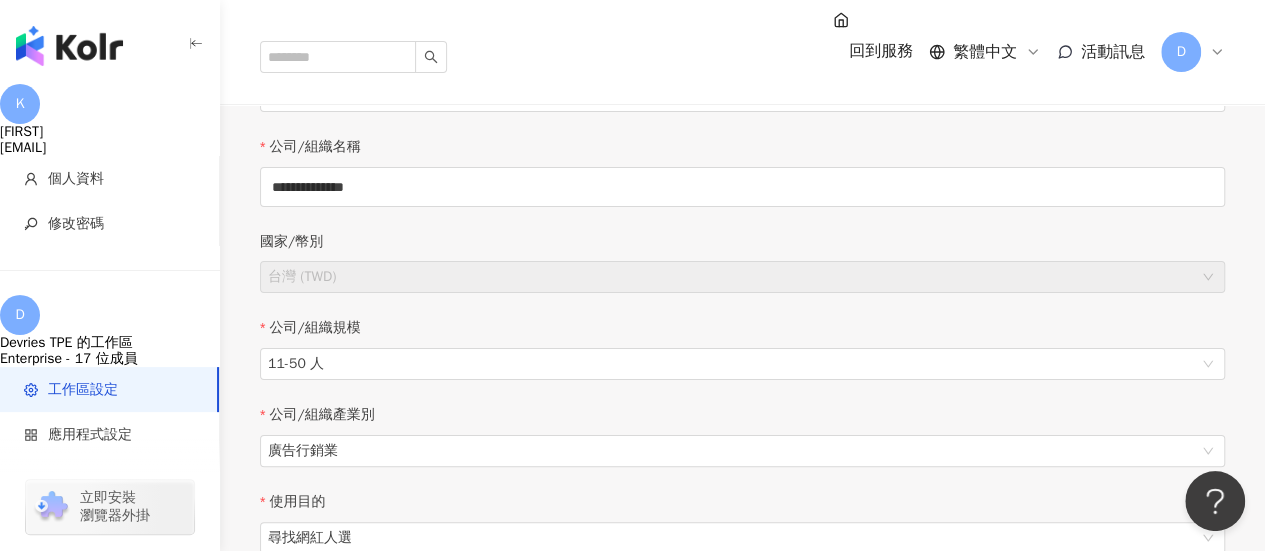 scroll, scrollTop: 0, scrollLeft: 0, axis: both 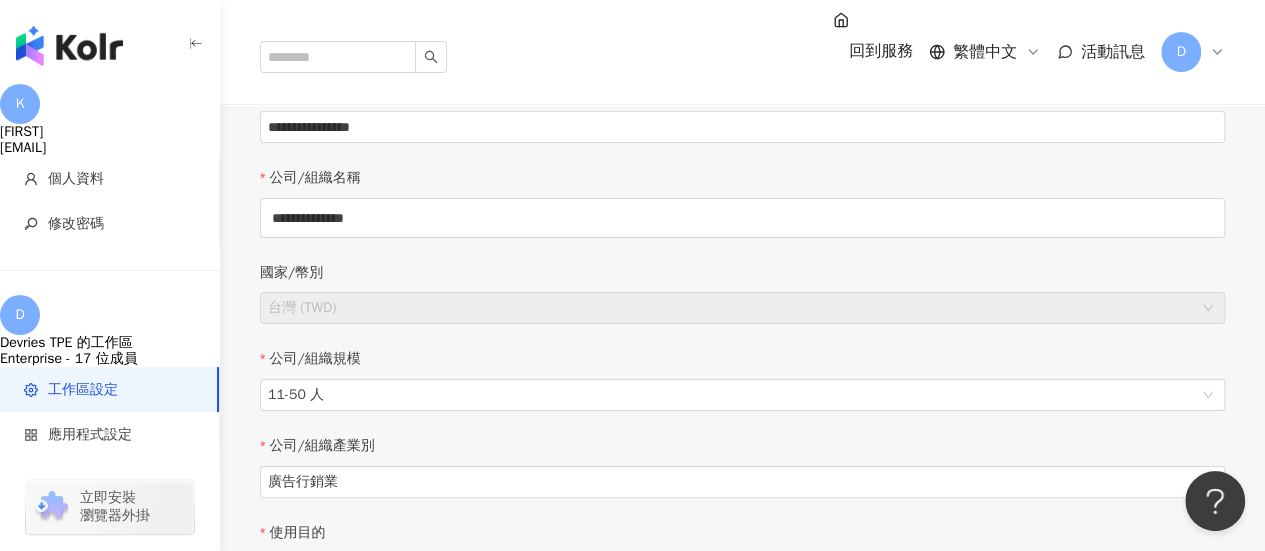 click on "D" at bounding box center [1181, 52] 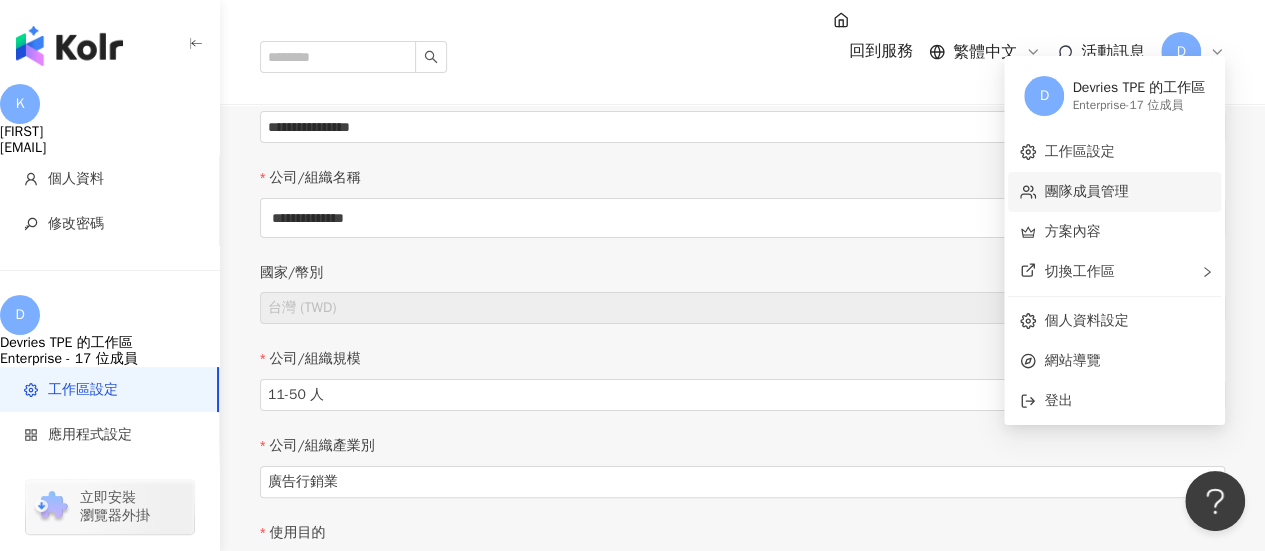 click on "團隊成員管理" at bounding box center (1086, 191) 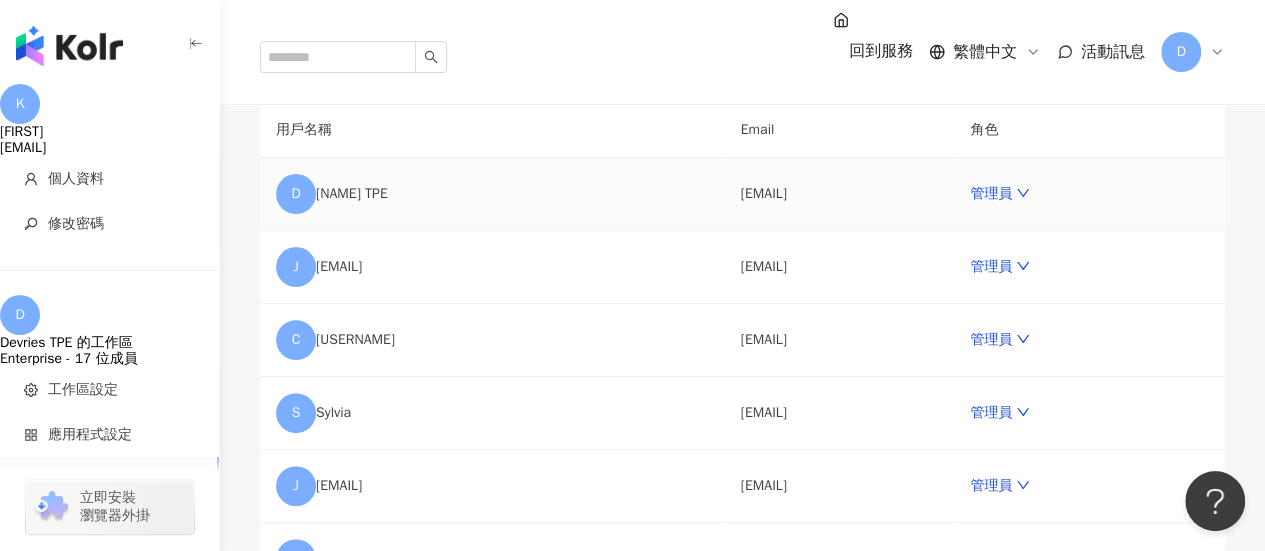 scroll, scrollTop: 0, scrollLeft: 0, axis: both 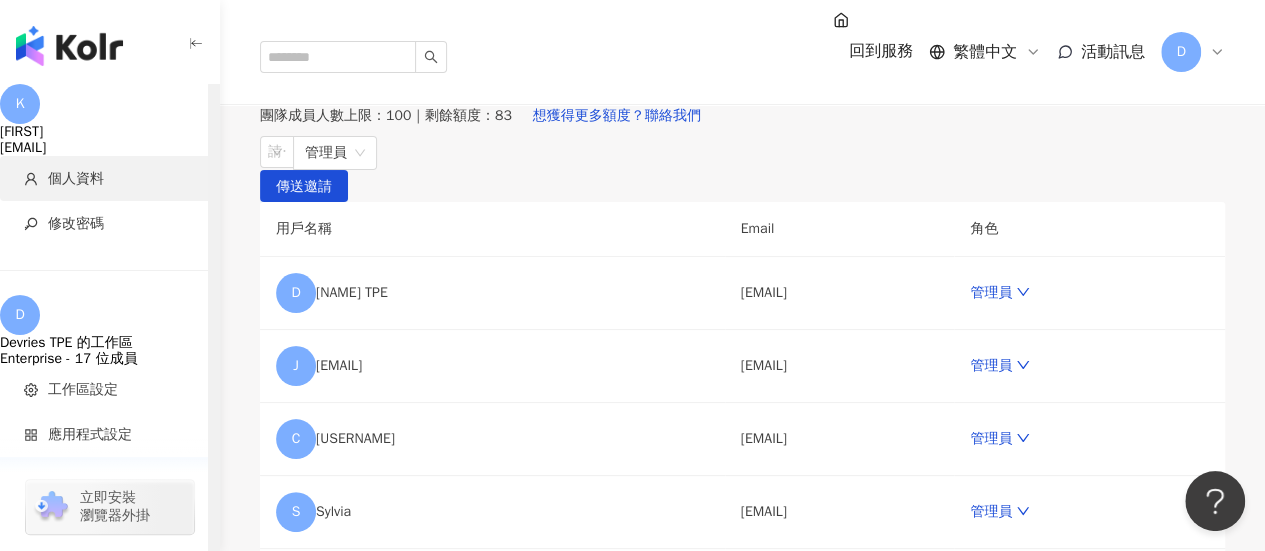 click on "個人資料" at bounding box center (109, 178) 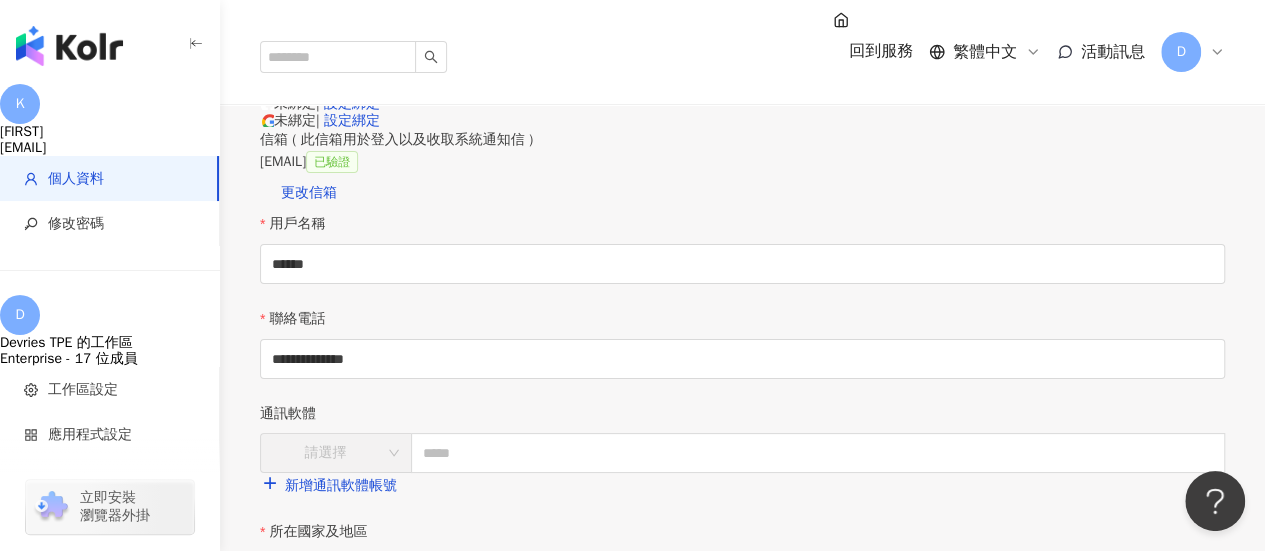 click on "回到服務" at bounding box center (881, 51) 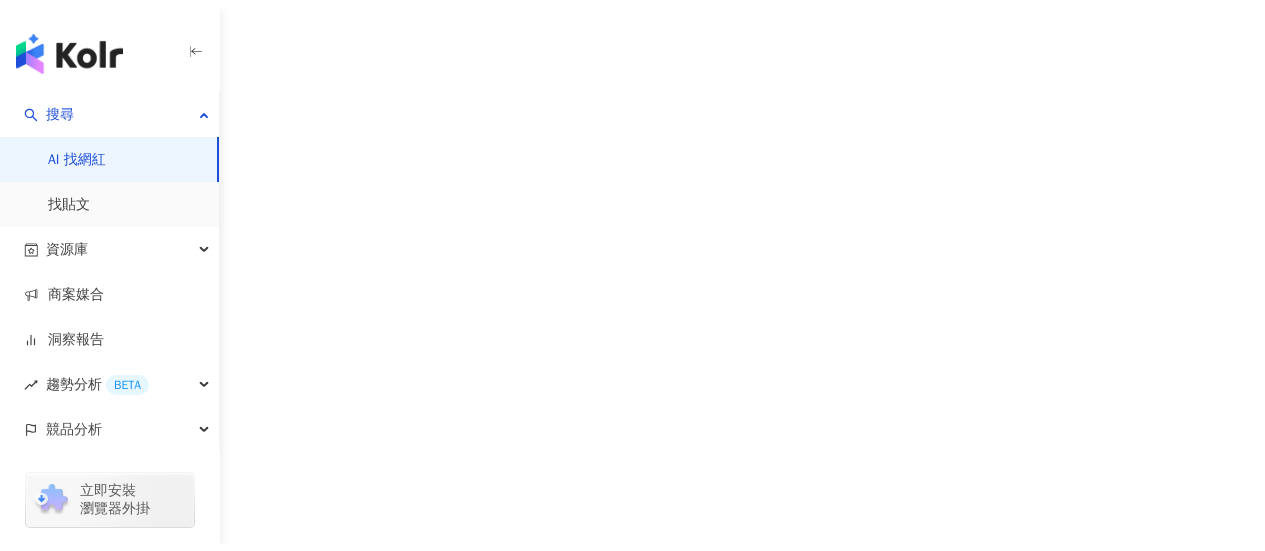 scroll, scrollTop: 0, scrollLeft: 0, axis: both 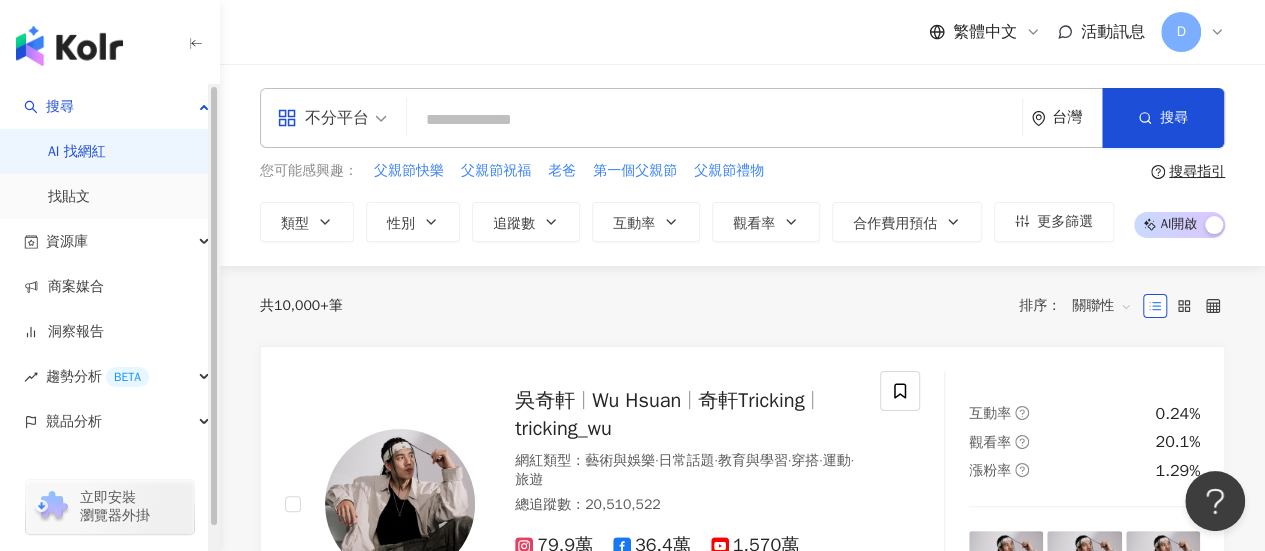 click at bounding box center [714, 120] 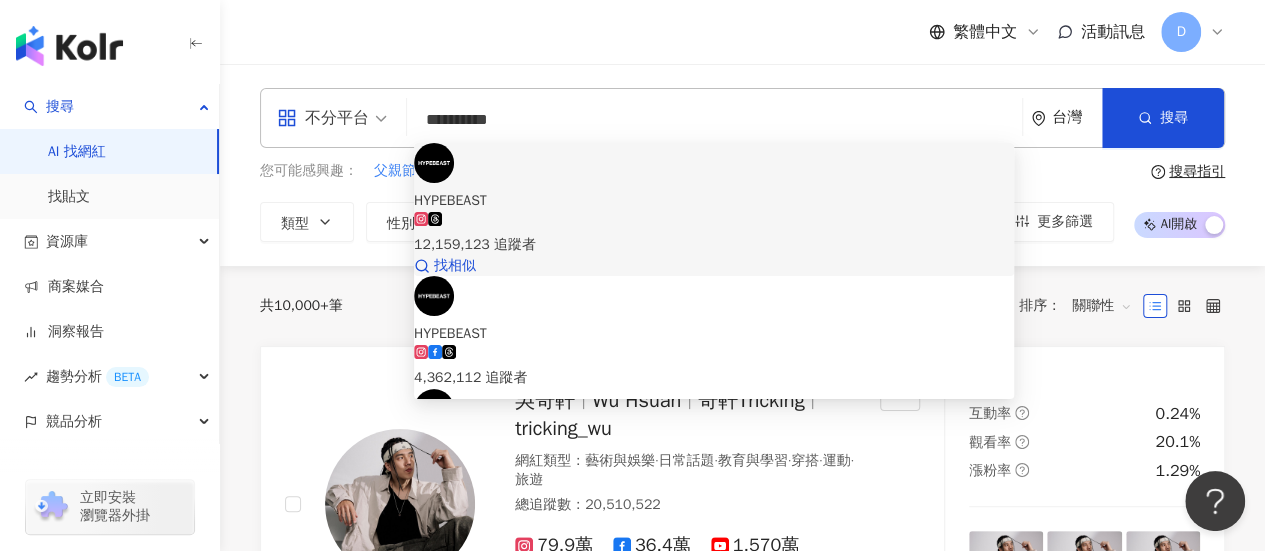 type on "**********" 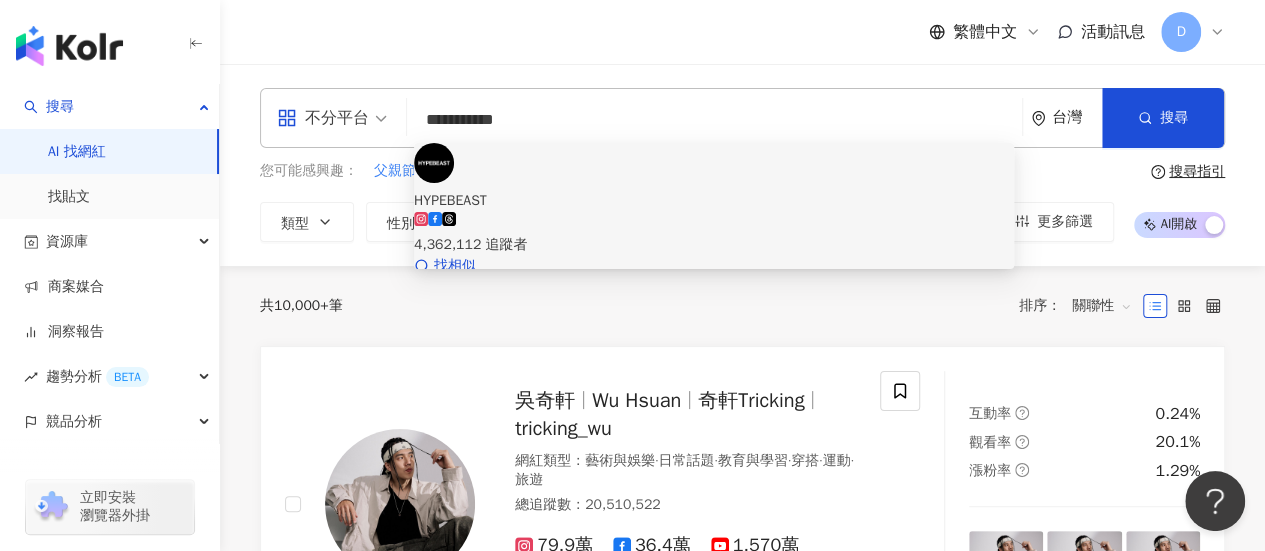 click on "HYPEBEAST" at bounding box center (714, 201) 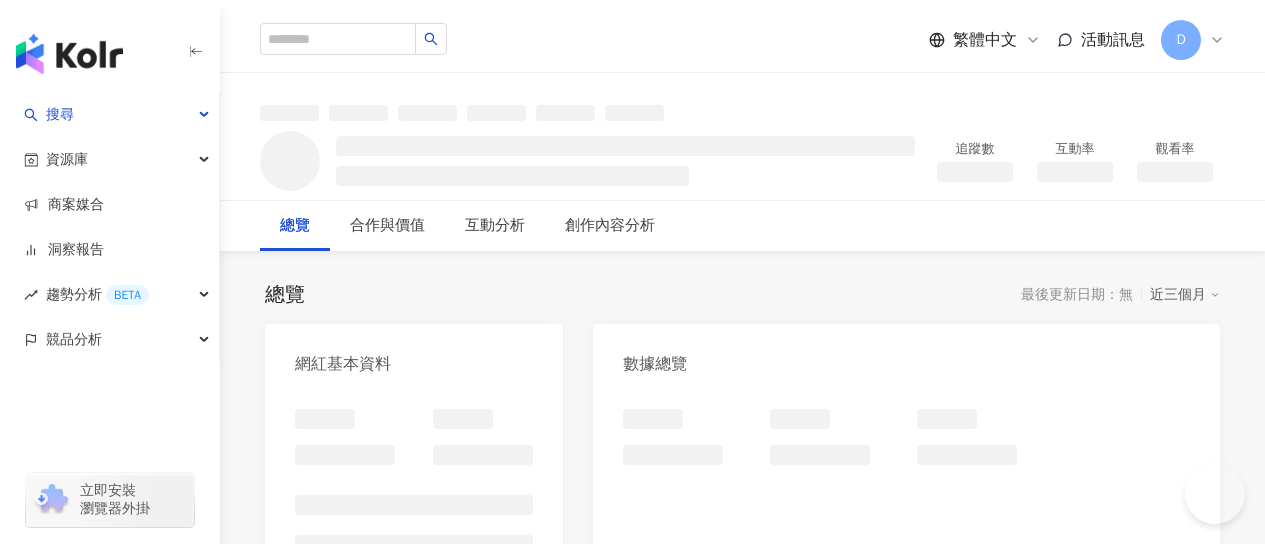 scroll, scrollTop: 0, scrollLeft: 0, axis: both 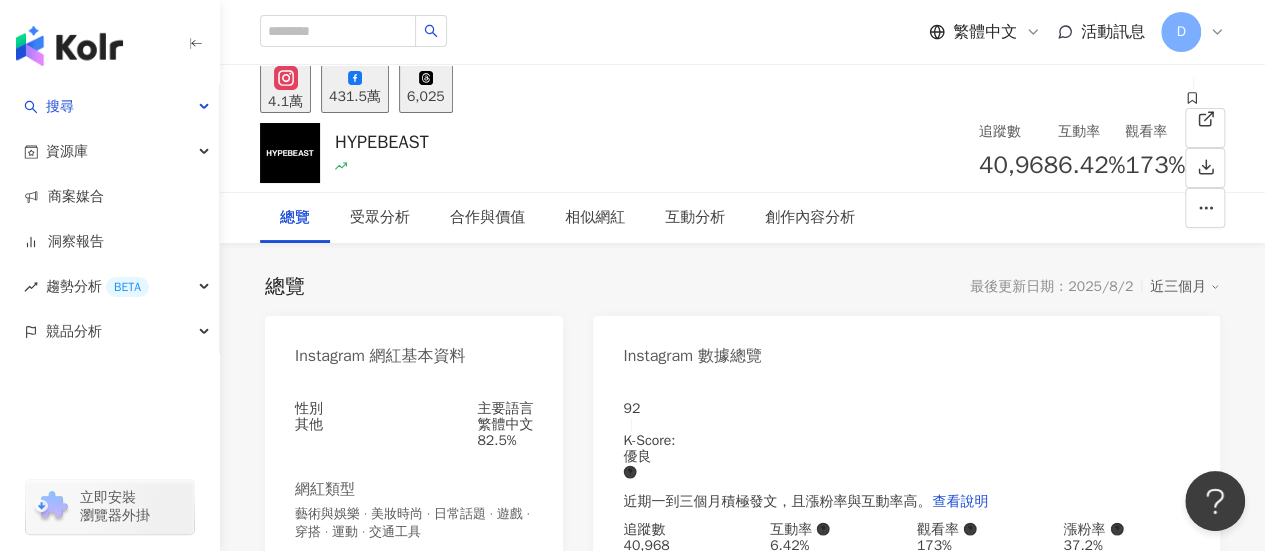 click on "4.1萬 431.5萬 6,025" at bounding box center (742, 89) 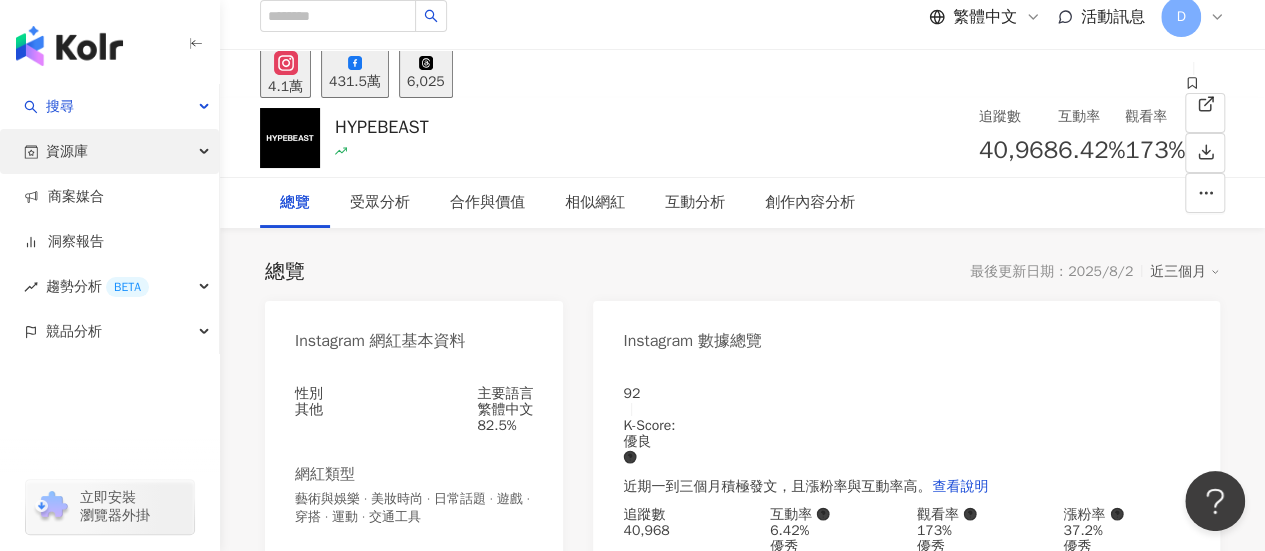 scroll, scrollTop: 0, scrollLeft: 0, axis: both 